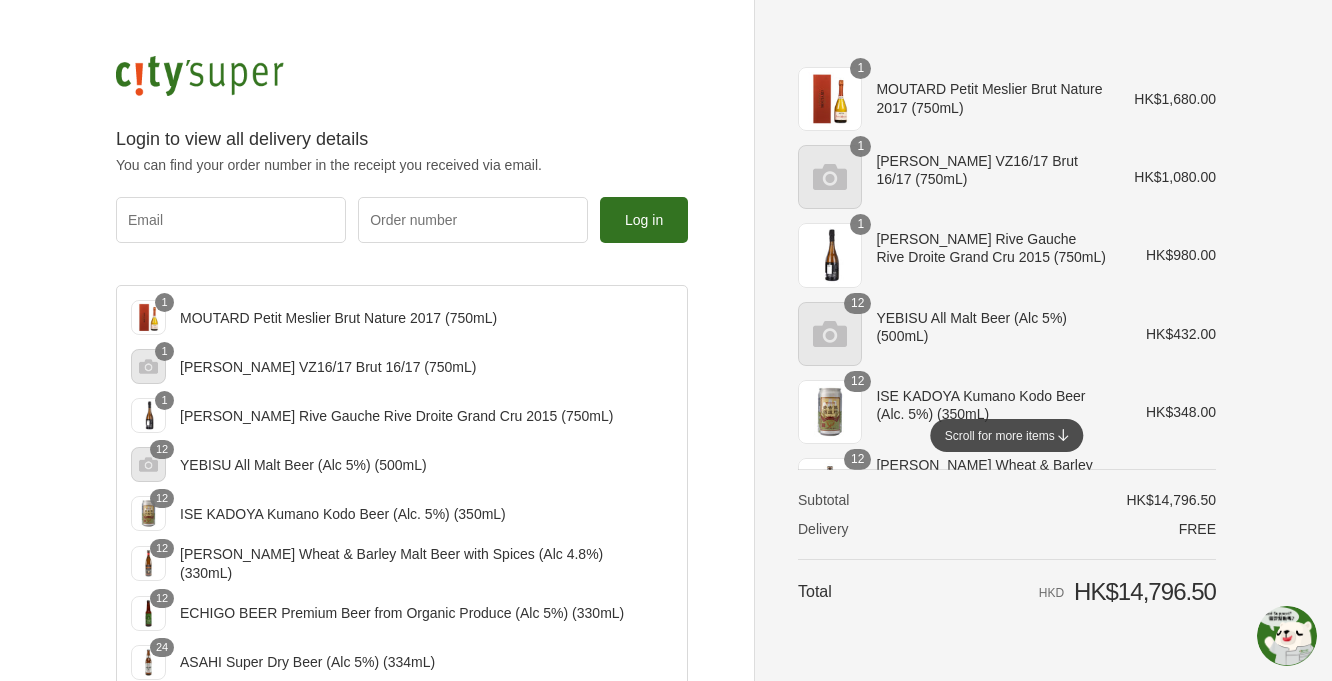scroll, scrollTop: 0, scrollLeft: 0, axis: both 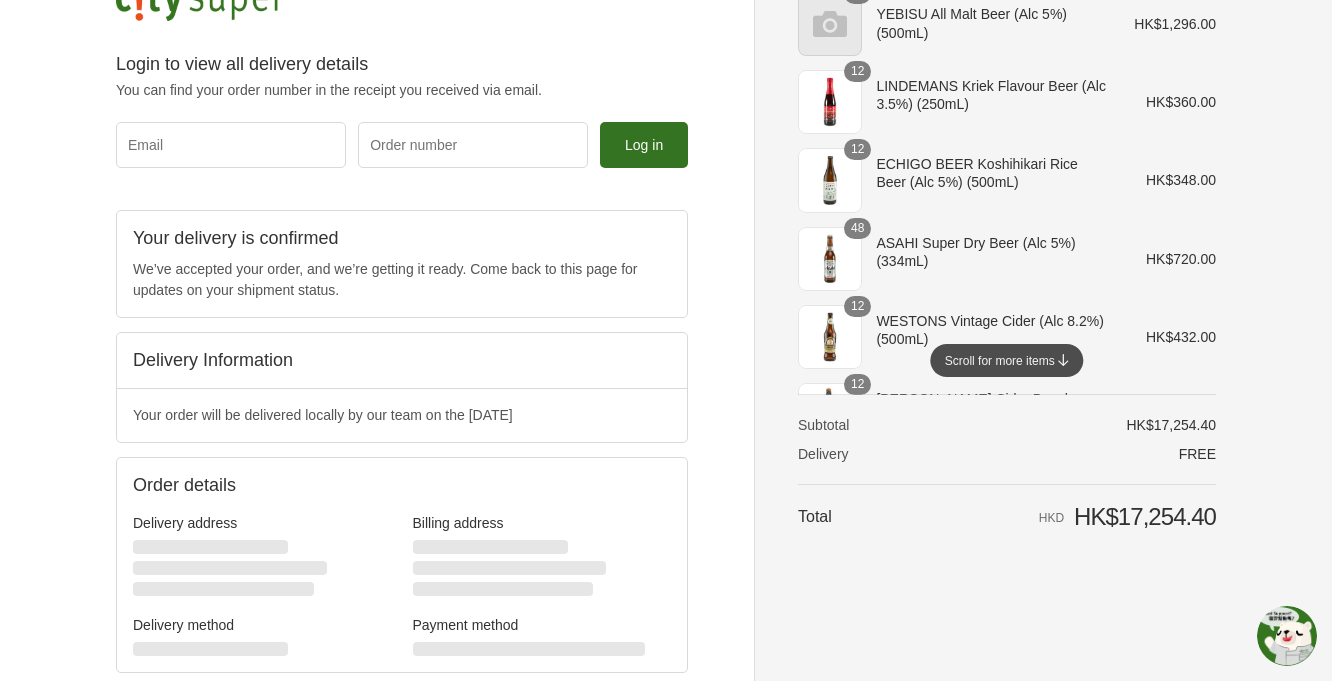 click on "Scroll for more items" at bounding box center [1006, 360] 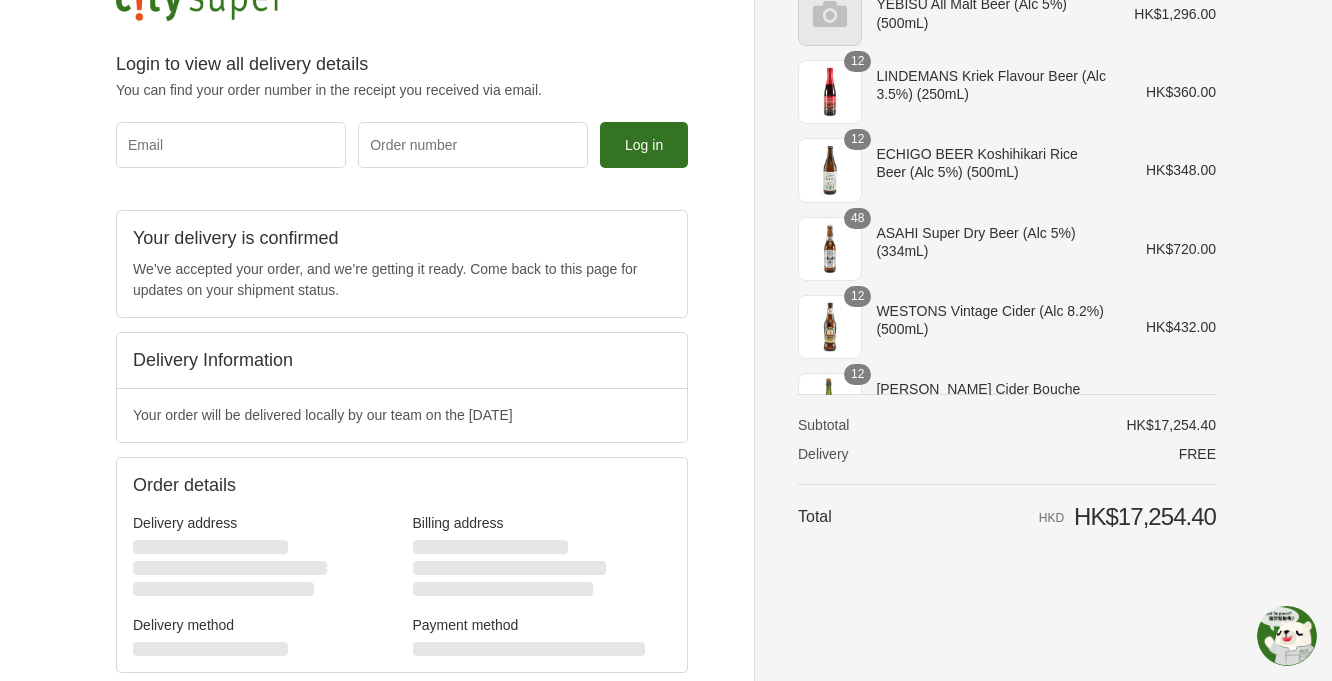 scroll, scrollTop: 24, scrollLeft: 0, axis: vertical 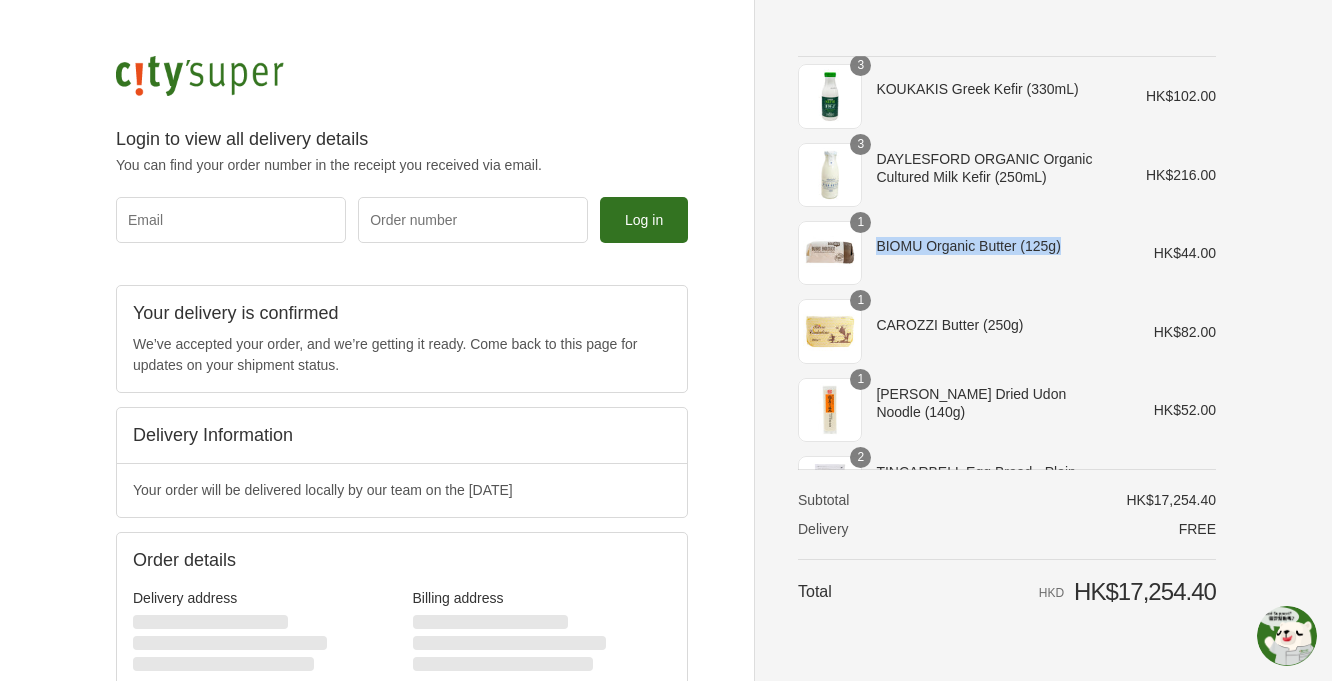 drag, startPoint x: 1072, startPoint y: 246, endPoint x: 887, endPoint y: 231, distance: 185.60712 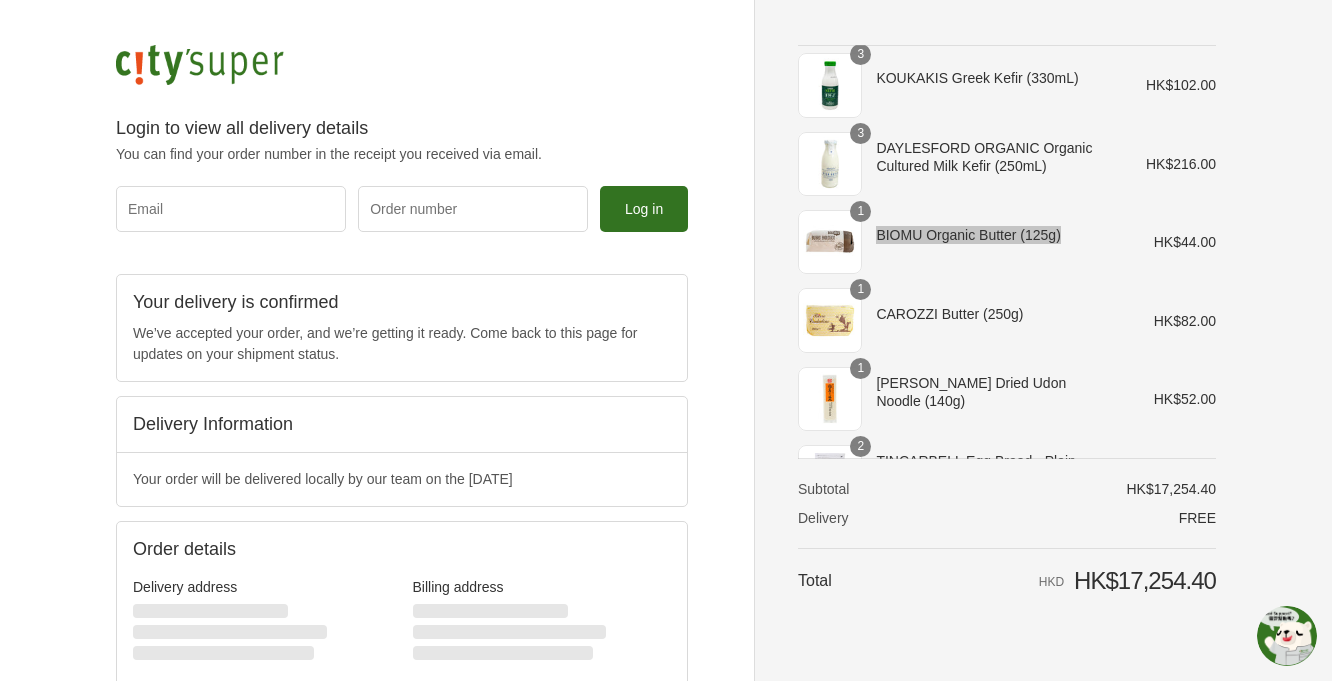 scroll, scrollTop: 12, scrollLeft: 0, axis: vertical 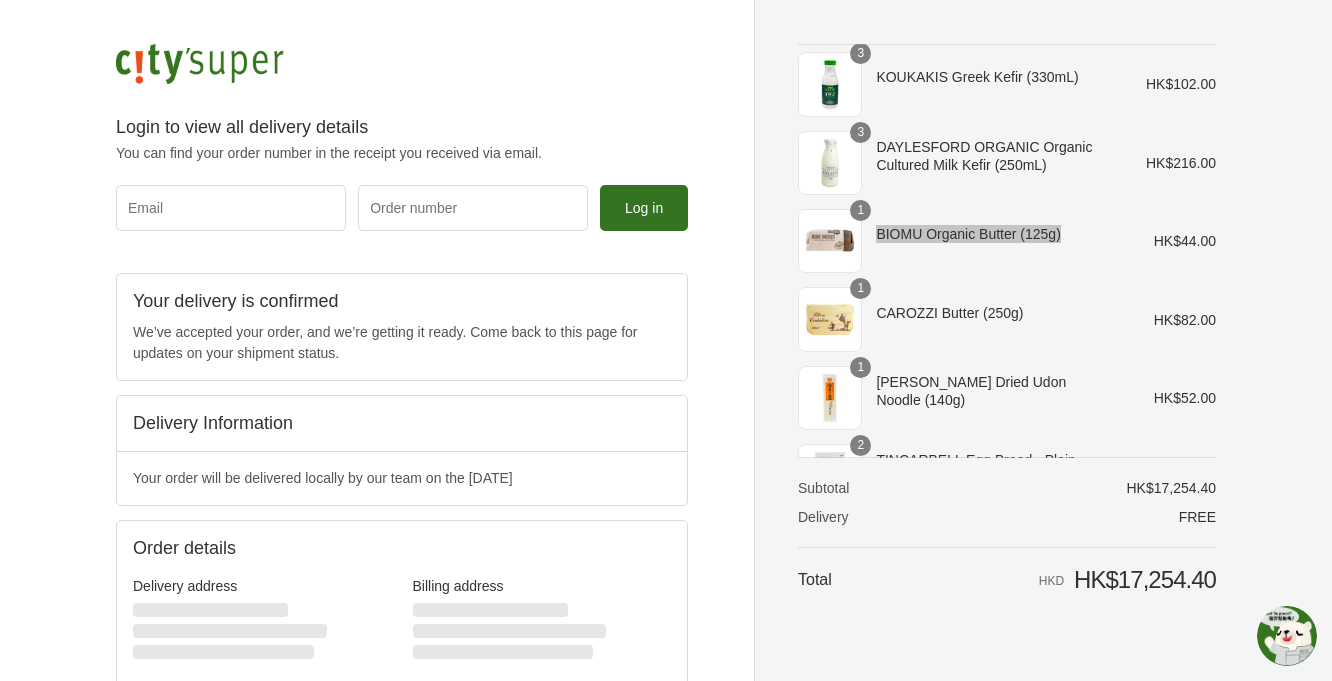 copy on "BIOMU Organic Butter  (125g)" 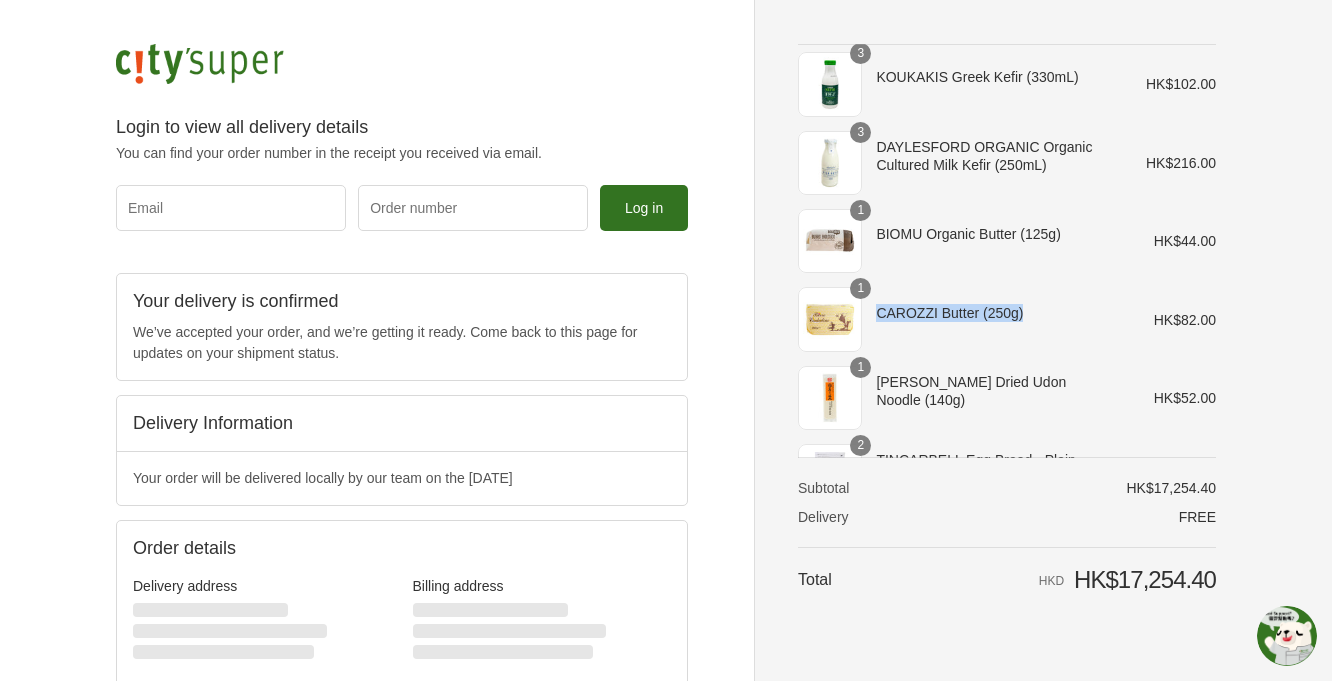 drag, startPoint x: 874, startPoint y: 316, endPoint x: 1059, endPoint y: 322, distance: 185.09727 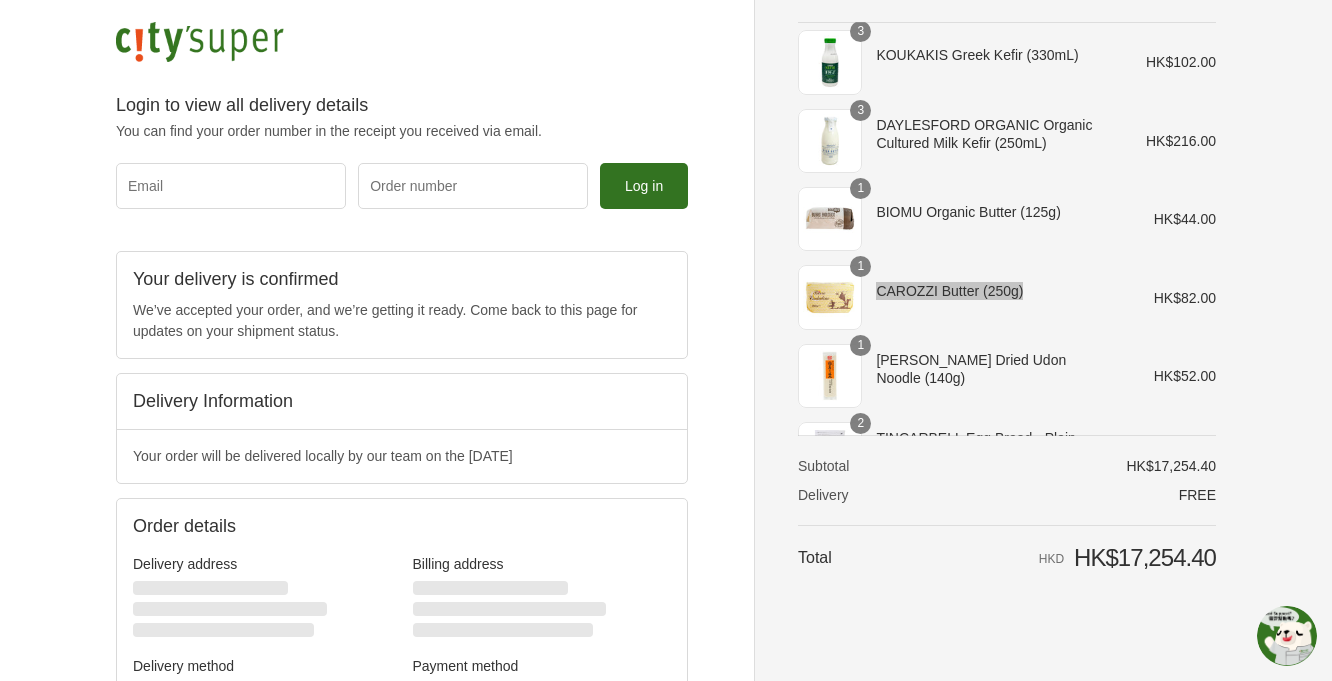scroll, scrollTop: 32, scrollLeft: 0, axis: vertical 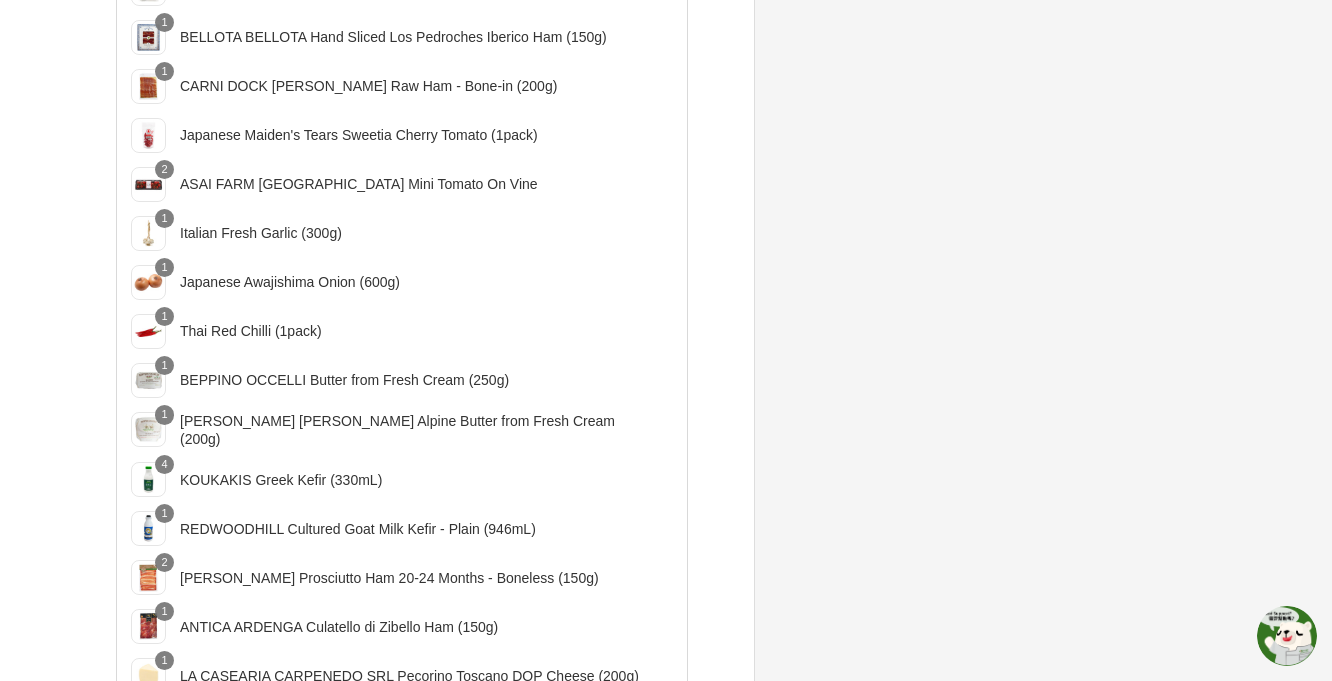 drag, startPoint x: 553, startPoint y: 431, endPoint x: 184, endPoint y: 430, distance: 369.00134 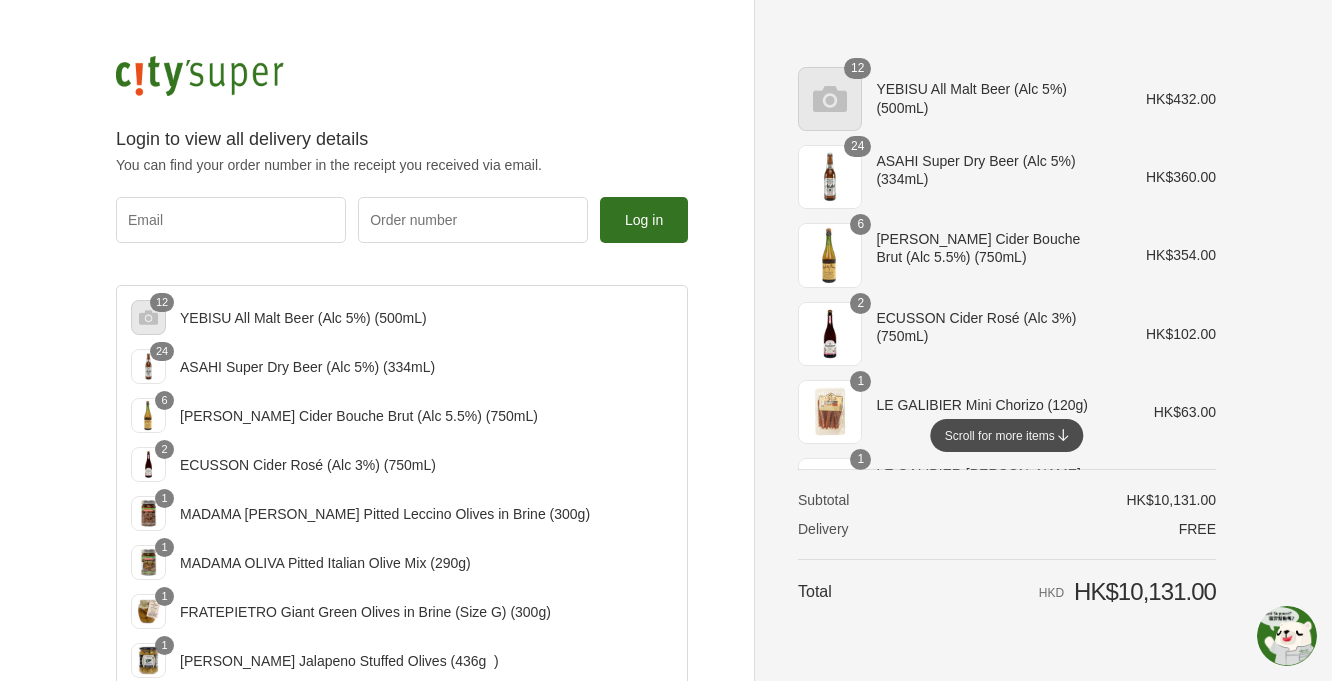 scroll, scrollTop: 1740, scrollLeft: 0, axis: vertical 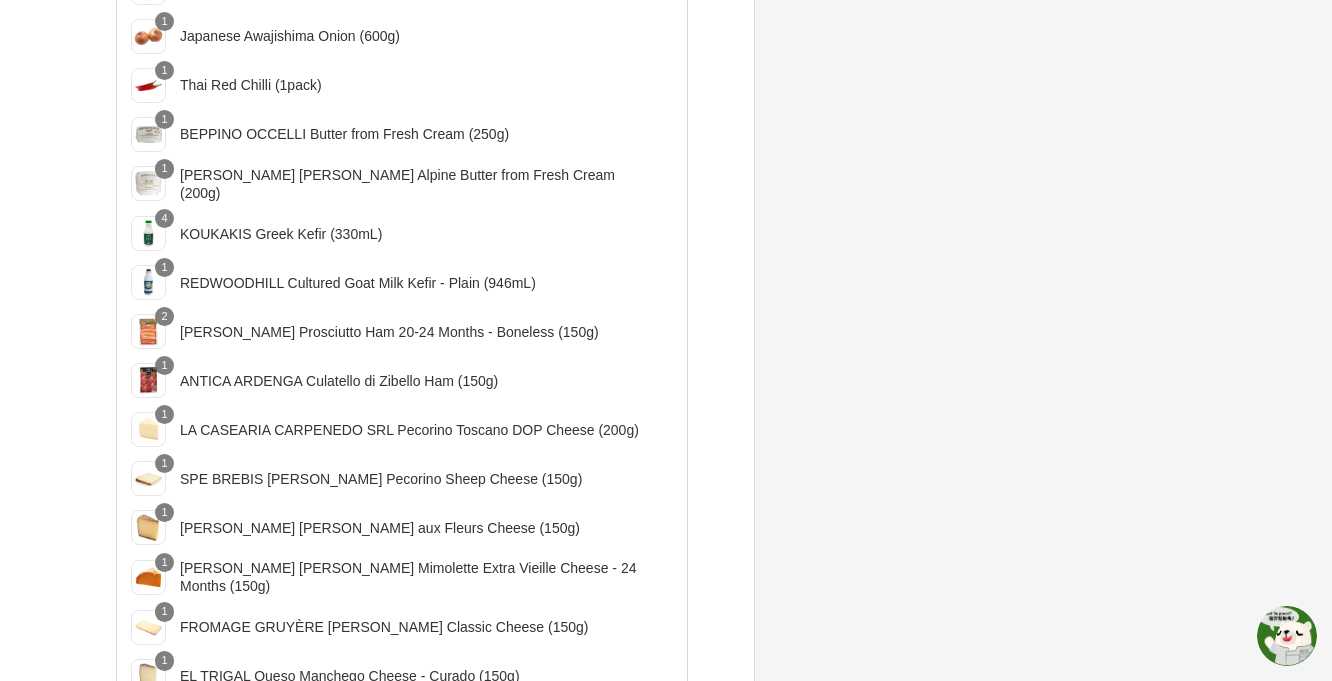 drag, startPoint x: 563, startPoint y: 137, endPoint x: 178, endPoint y: 138, distance: 385.0013 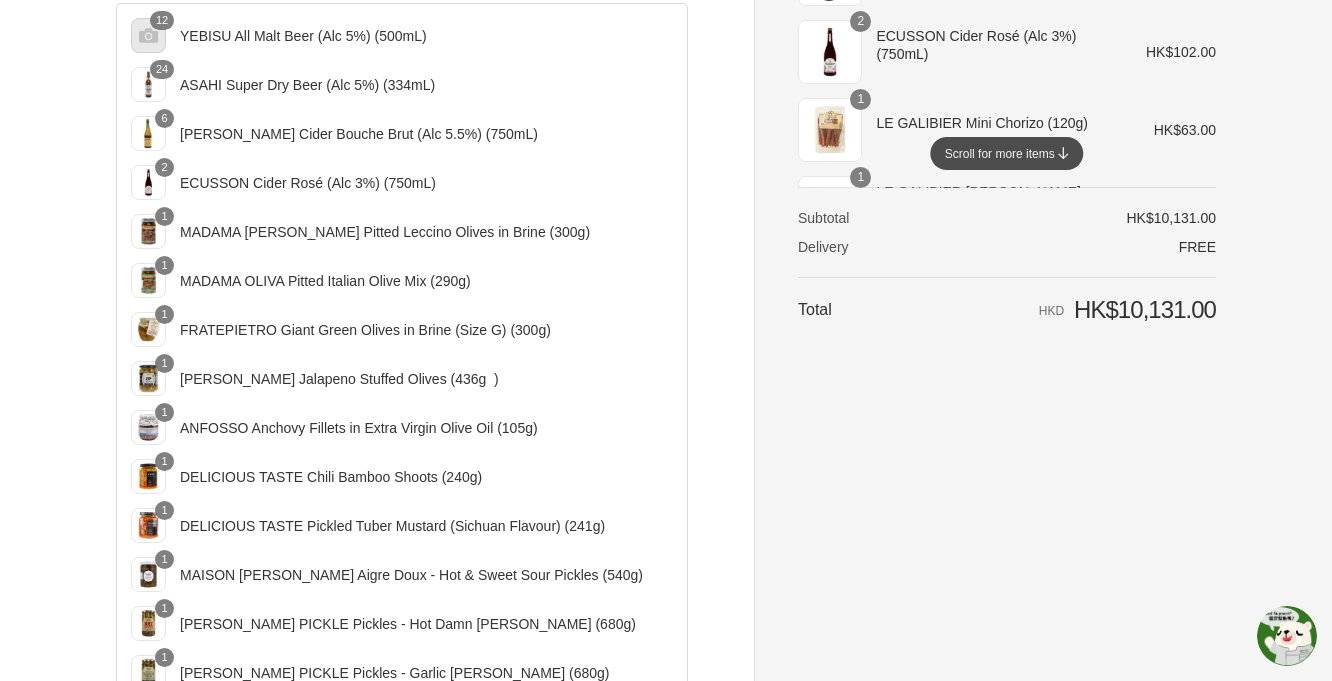 scroll, scrollTop: 0, scrollLeft: 0, axis: both 